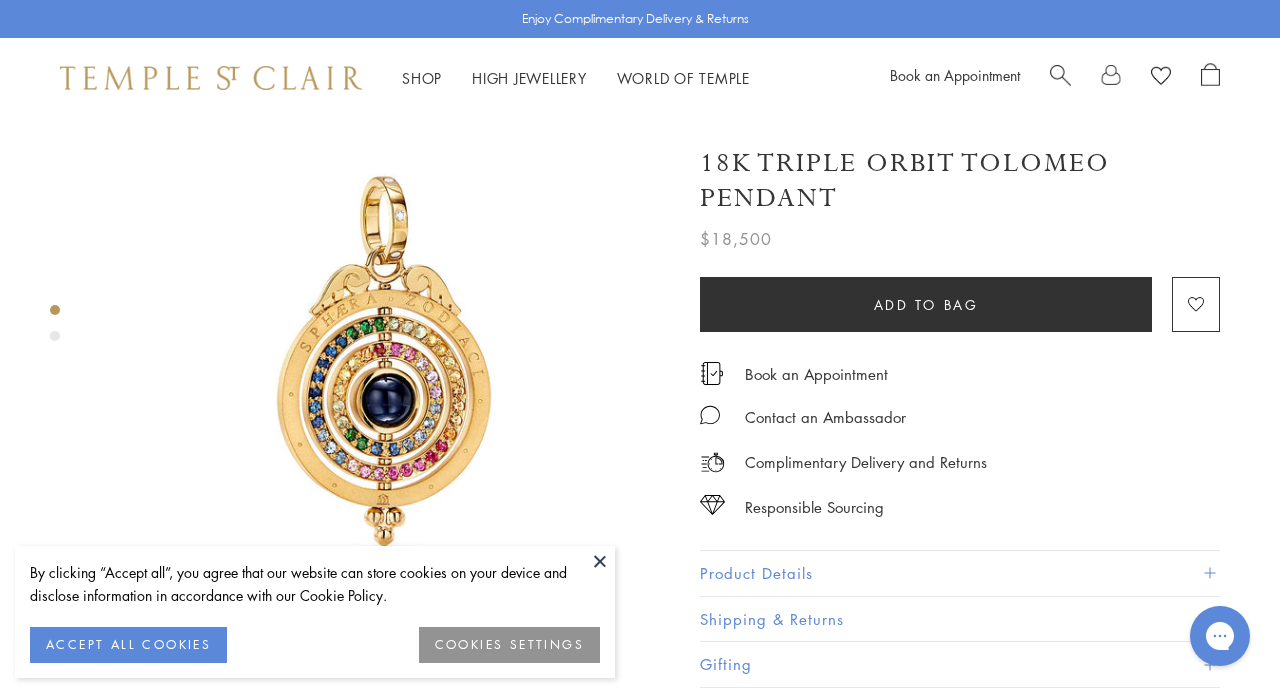 scroll, scrollTop: 0, scrollLeft: 0, axis: both 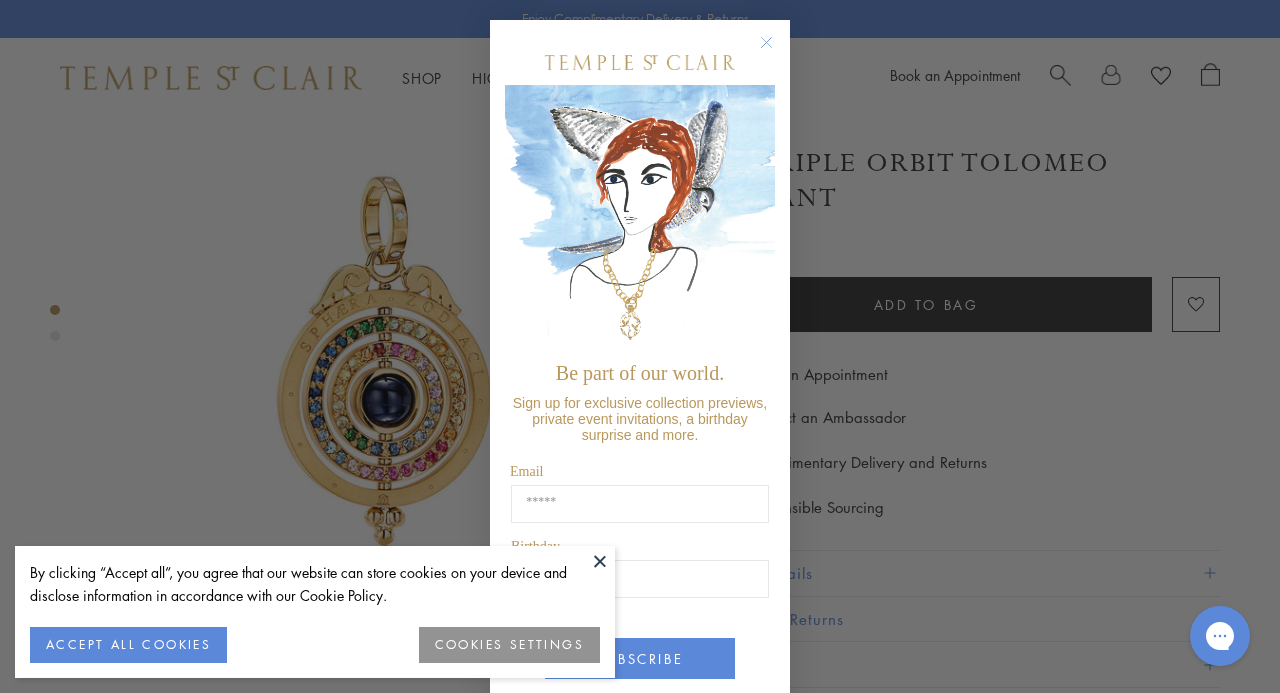 click 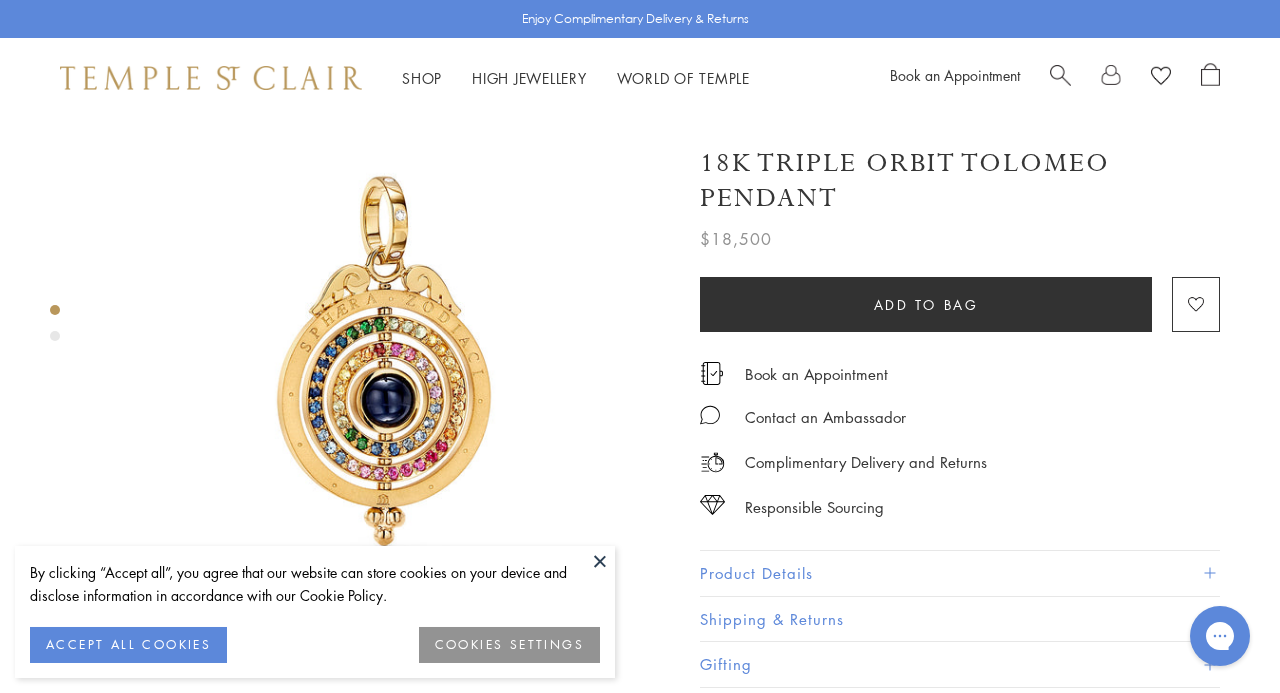 click at bounding box center [600, 561] 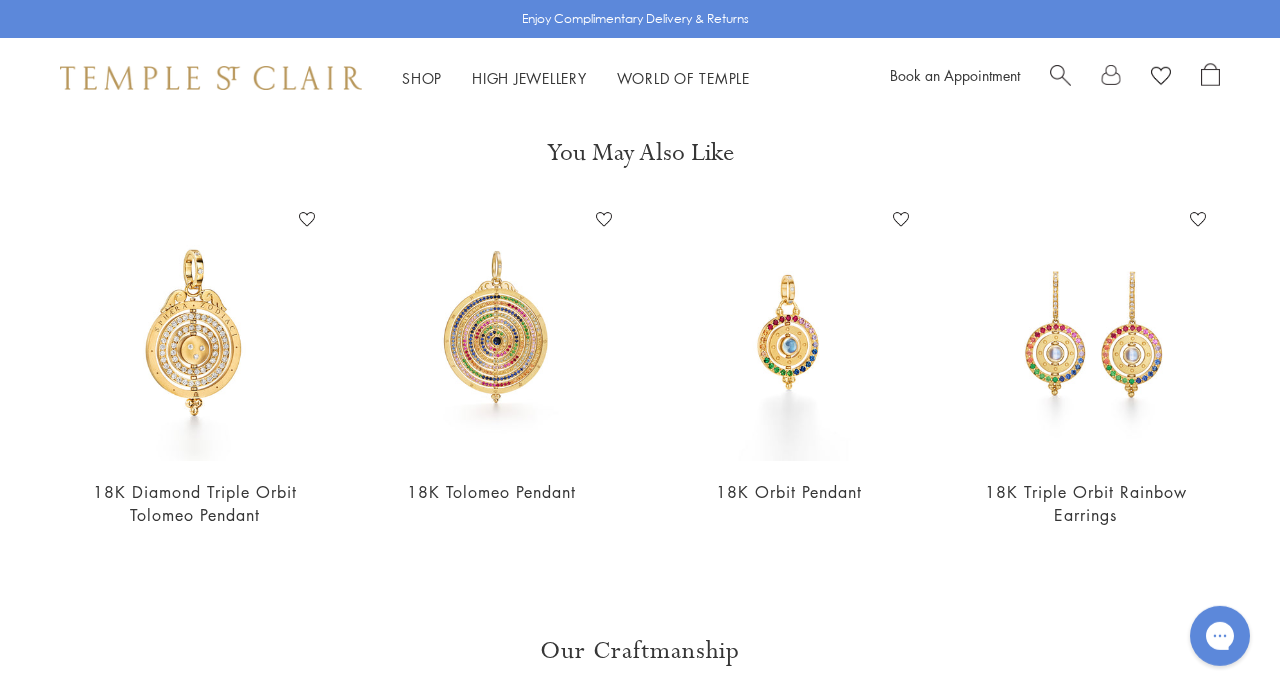 scroll, scrollTop: 1183, scrollLeft: 0, axis: vertical 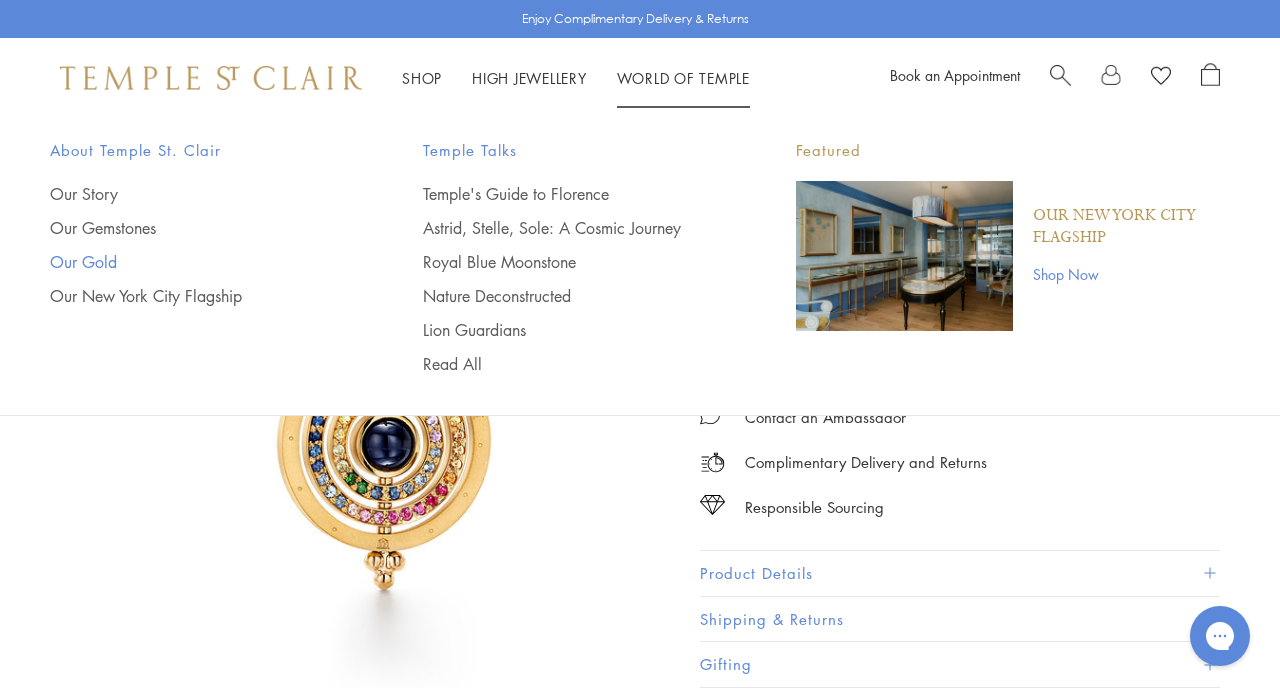 click on "Our Gold" at bounding box center (196, 262) 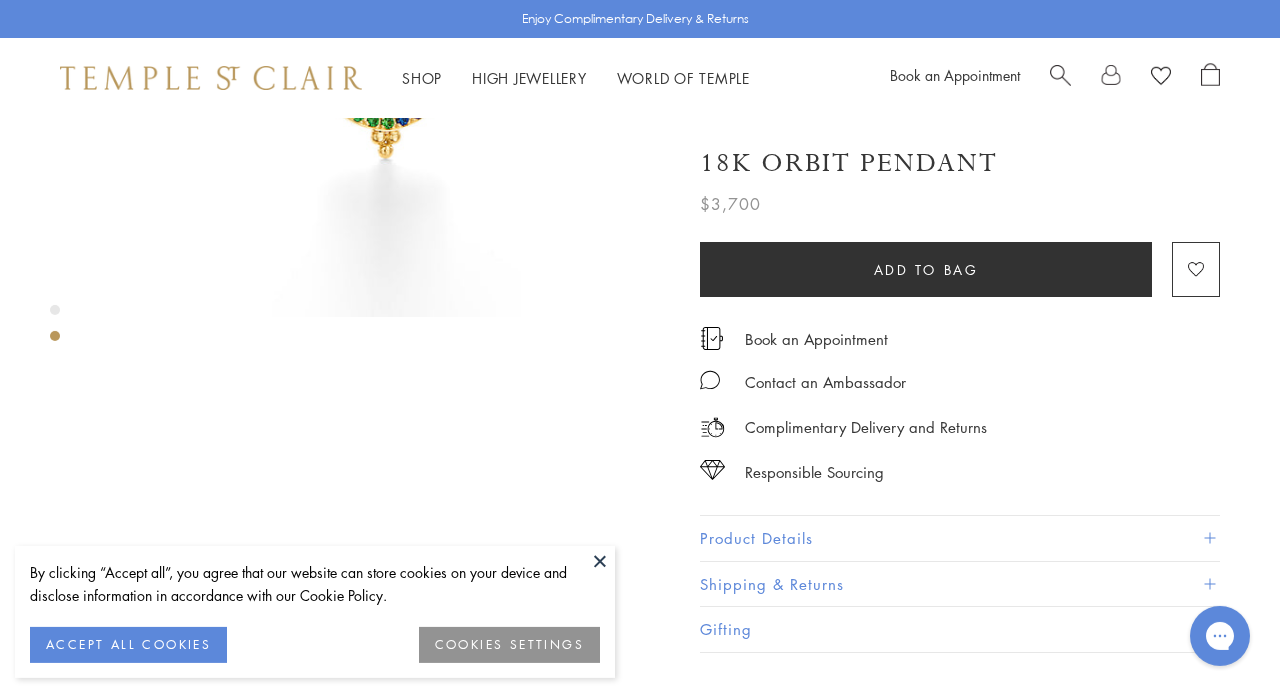 scroll, scrollTop: 374, scrollLeft: 0, axis: vertical 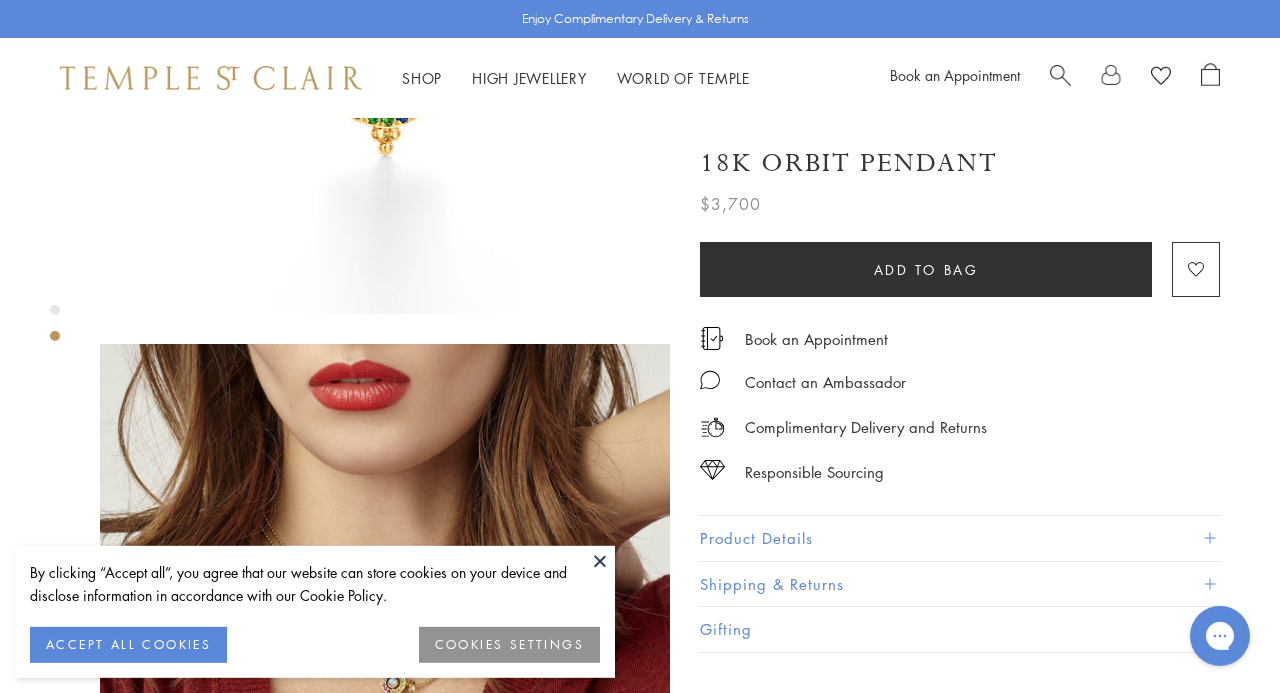 click on "Product Details" at bounding box center [960, 538] 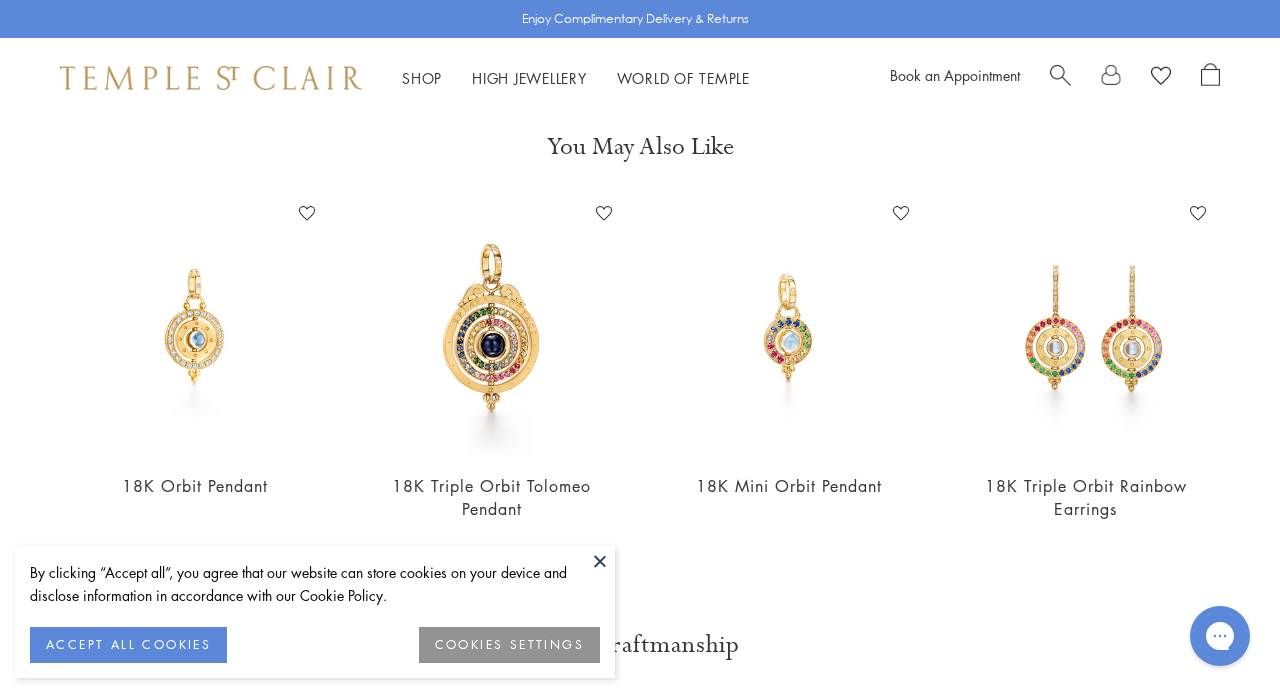scroll, scrollTop: 1190, scrollLeft: 0, axis: vertical 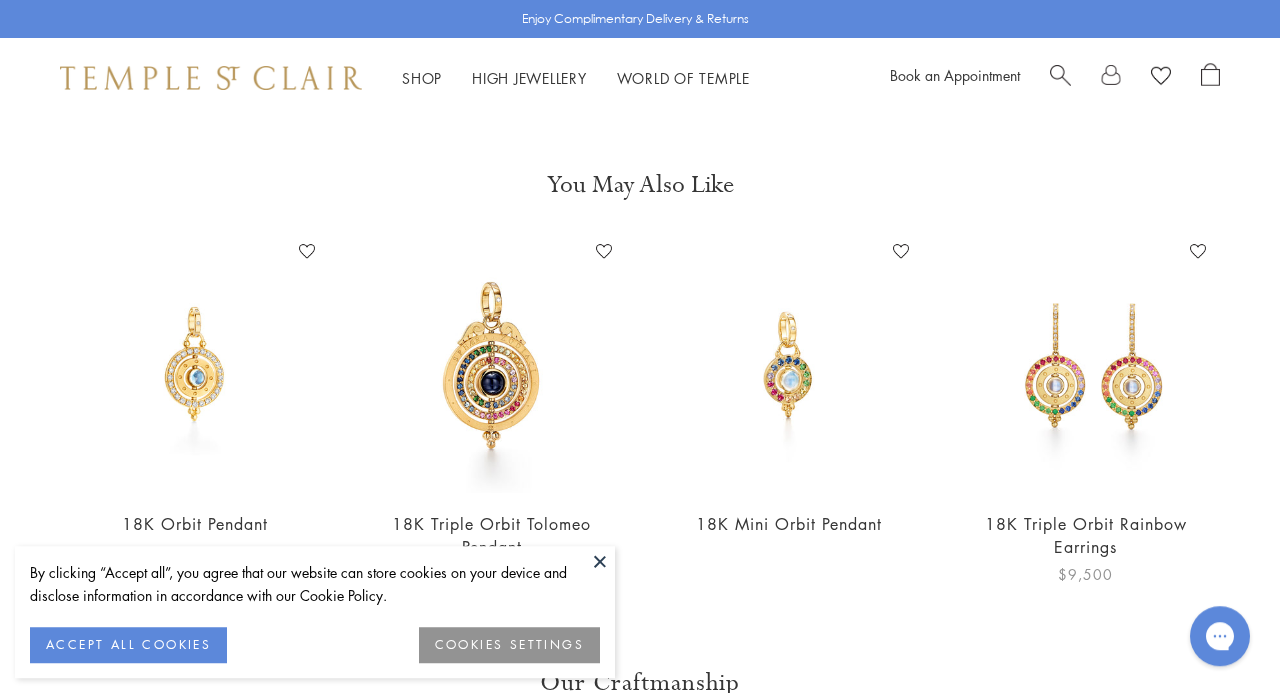 click at bounding box center (1085, 364) 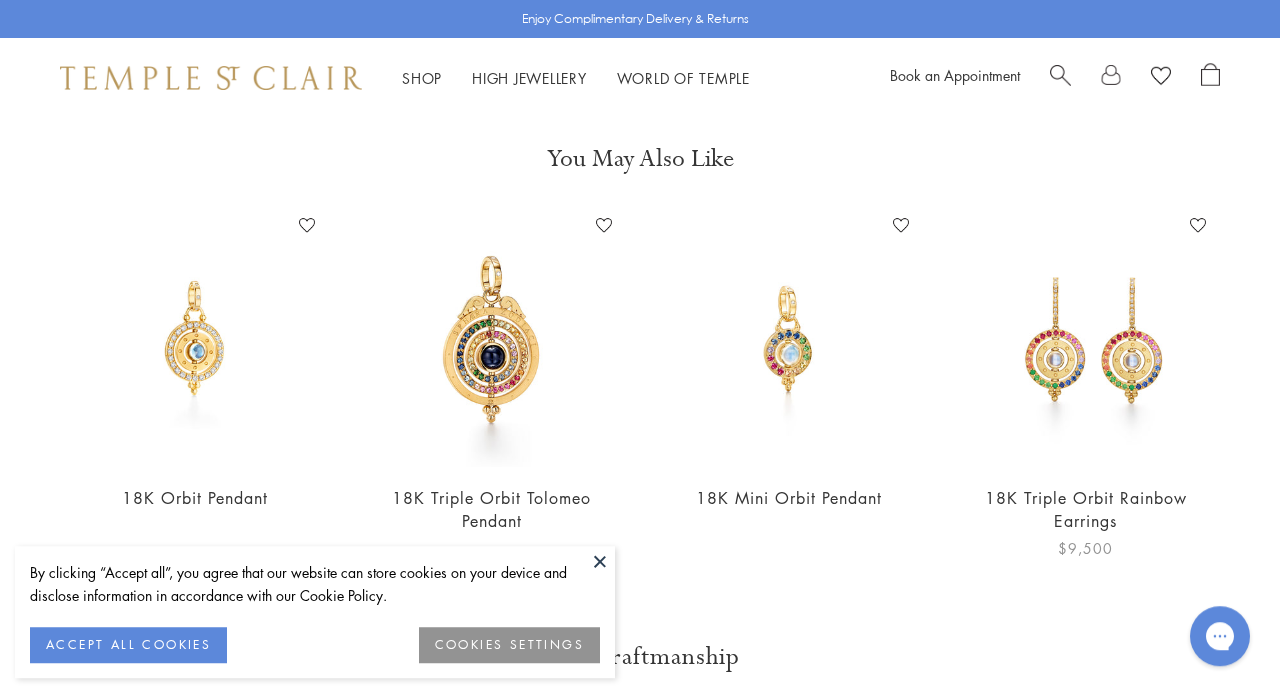 scroll, scrollTop: 1225, scrollLeft: 0, axis: vertical 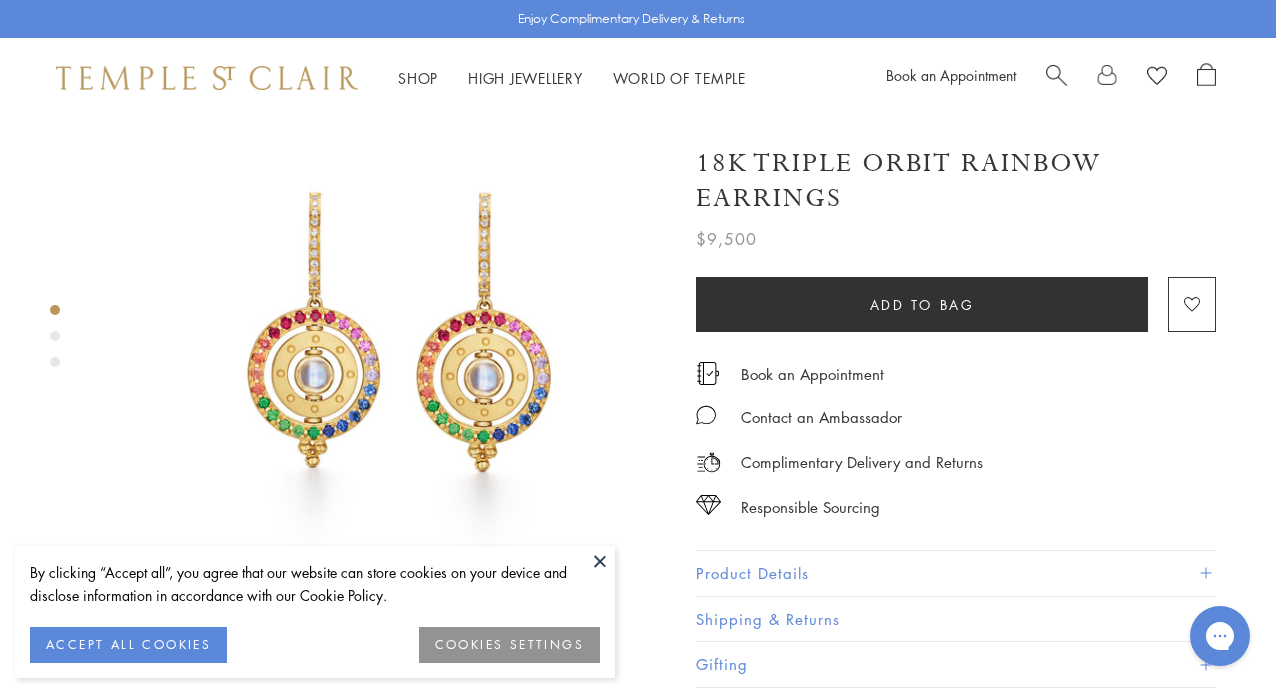 click at bounding box center (600, 561) 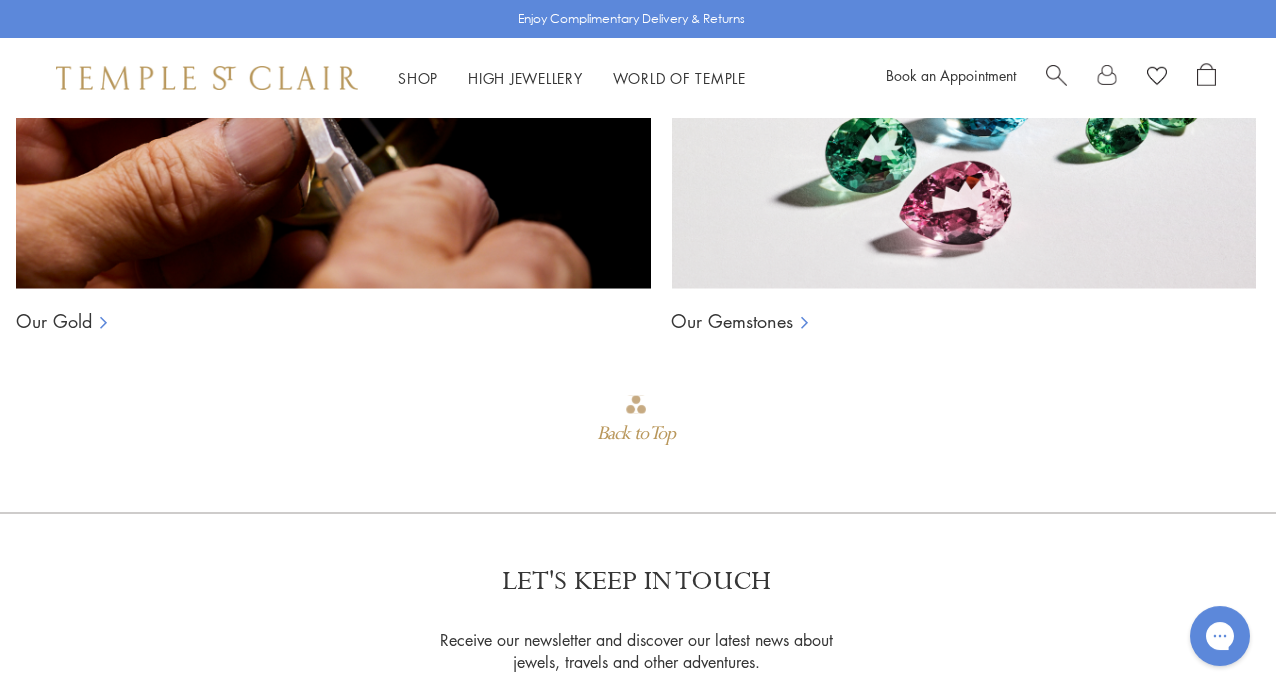 scroll, scrollTop: 0, scrollLeft: 4, axis: horizontal 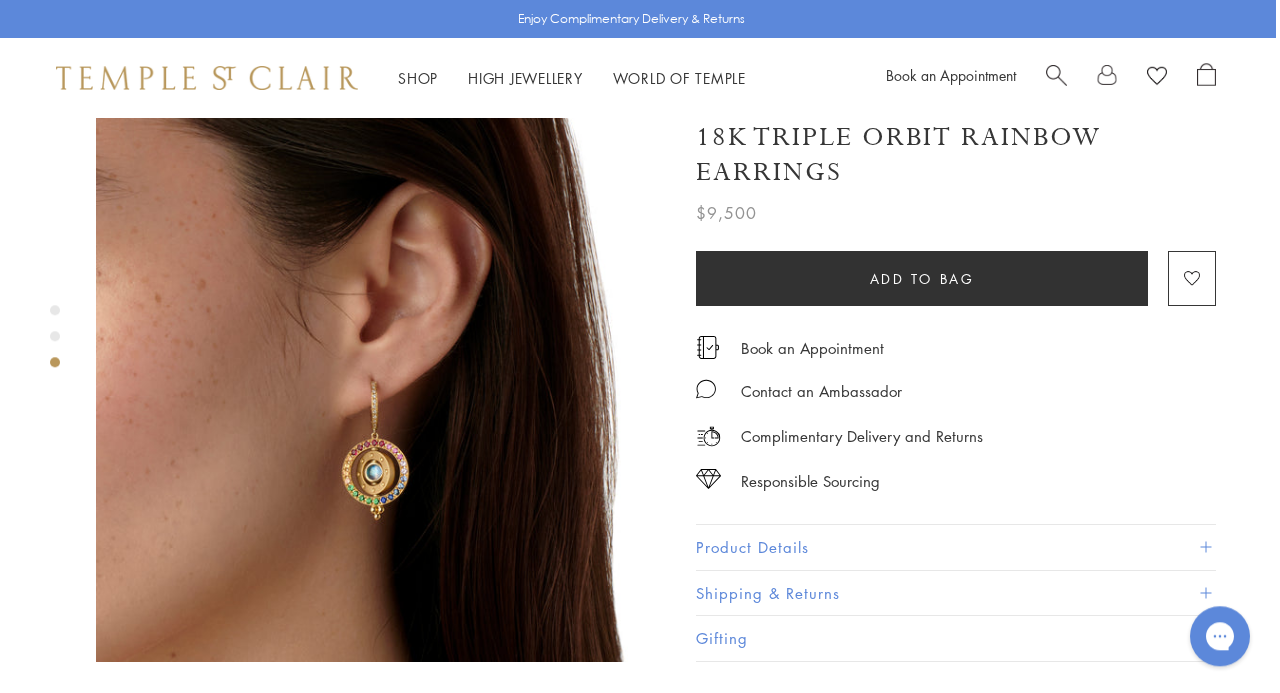 click on "Product Details" at bounding box center [956, 547] 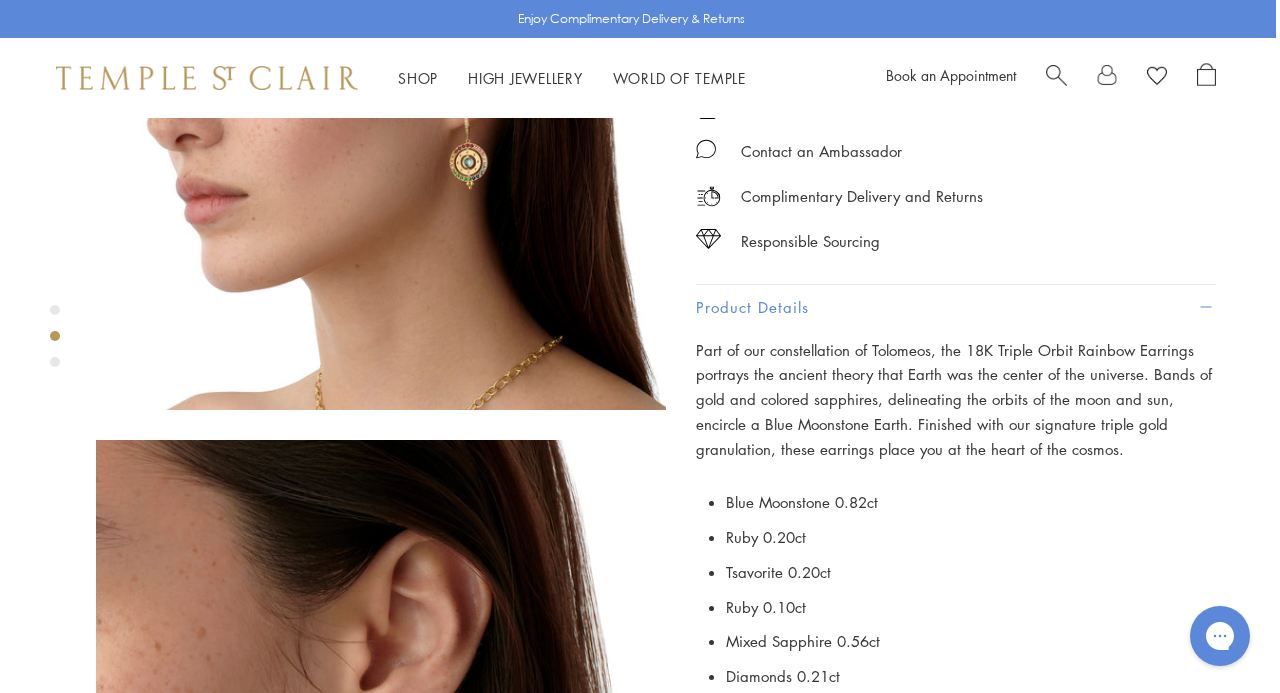 scroll, scrollTop: 863, scrollLeft: 4, axis: both 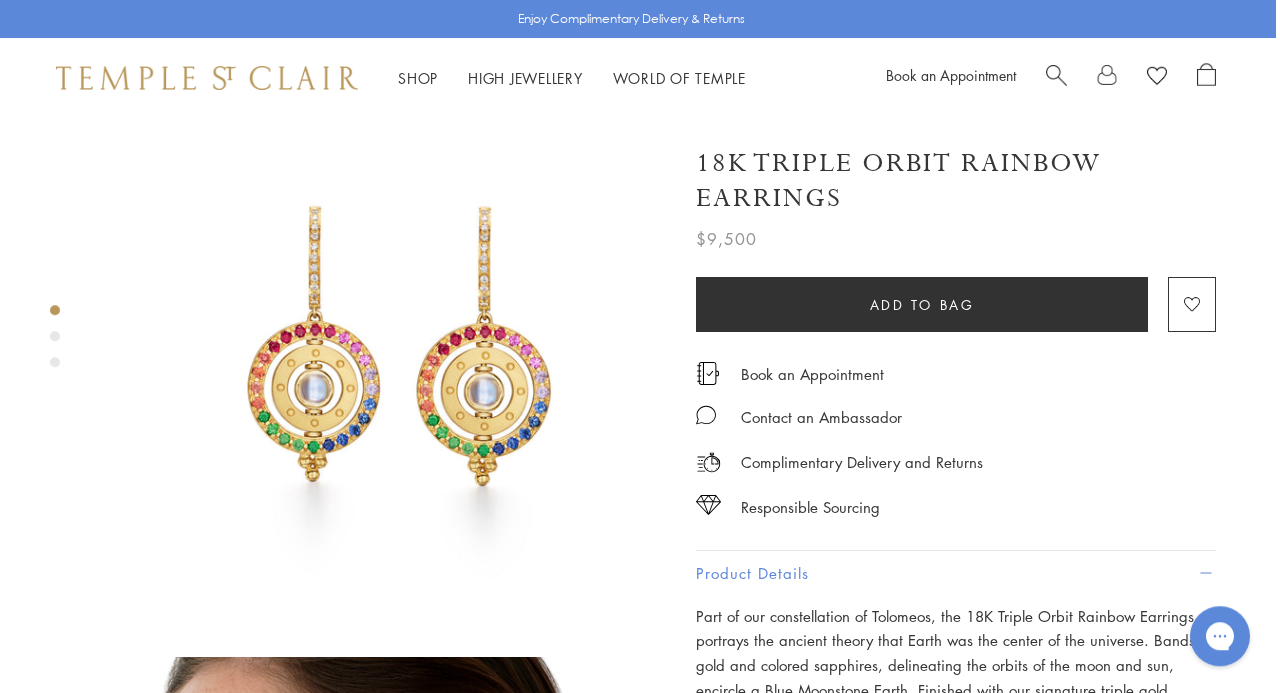 click at bounding box center [1107, 78] 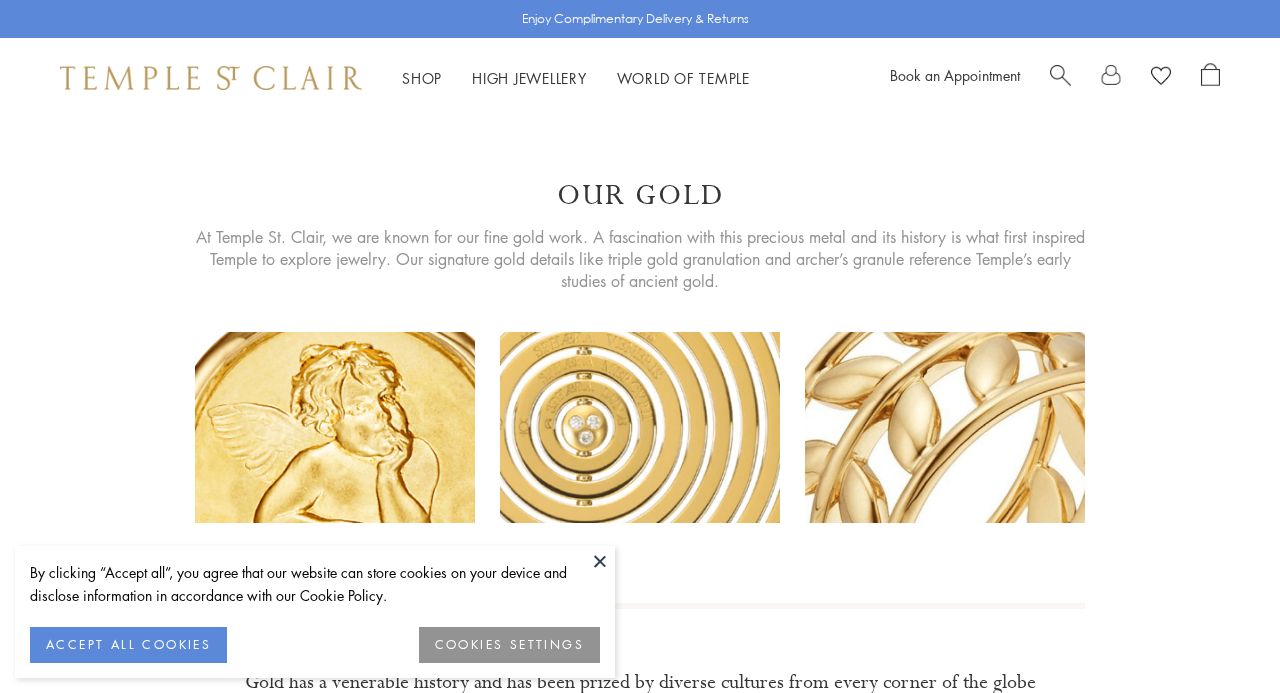 scroll, scrollTop: 0, scrollLeft: 0, axis: both 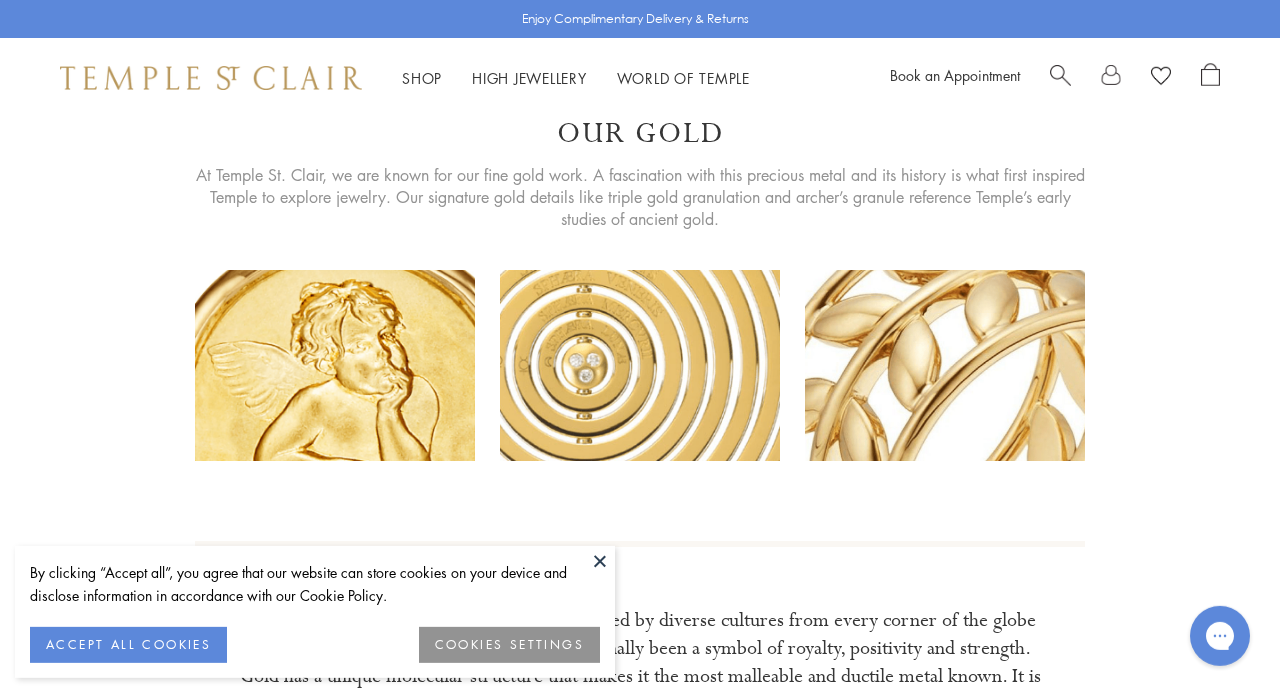 click at bounding box center [600, 561] 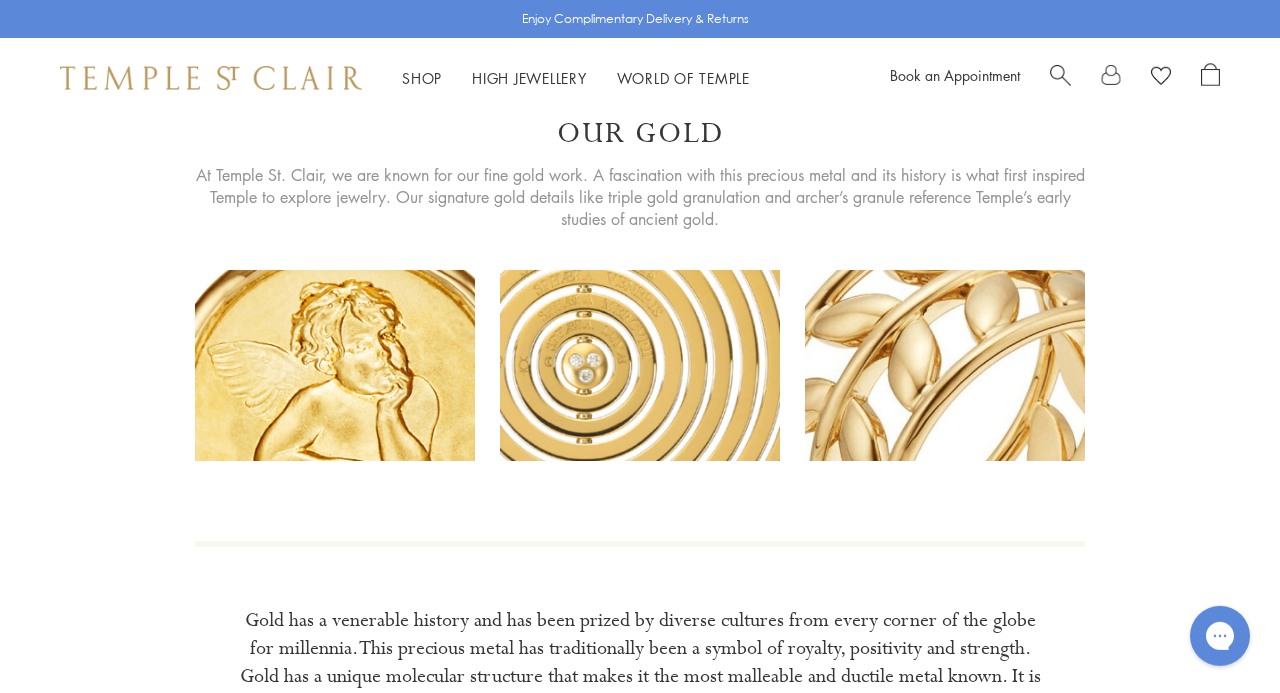 scroll, scrollTop: 202, scrollLeft: 0, axis: vertical 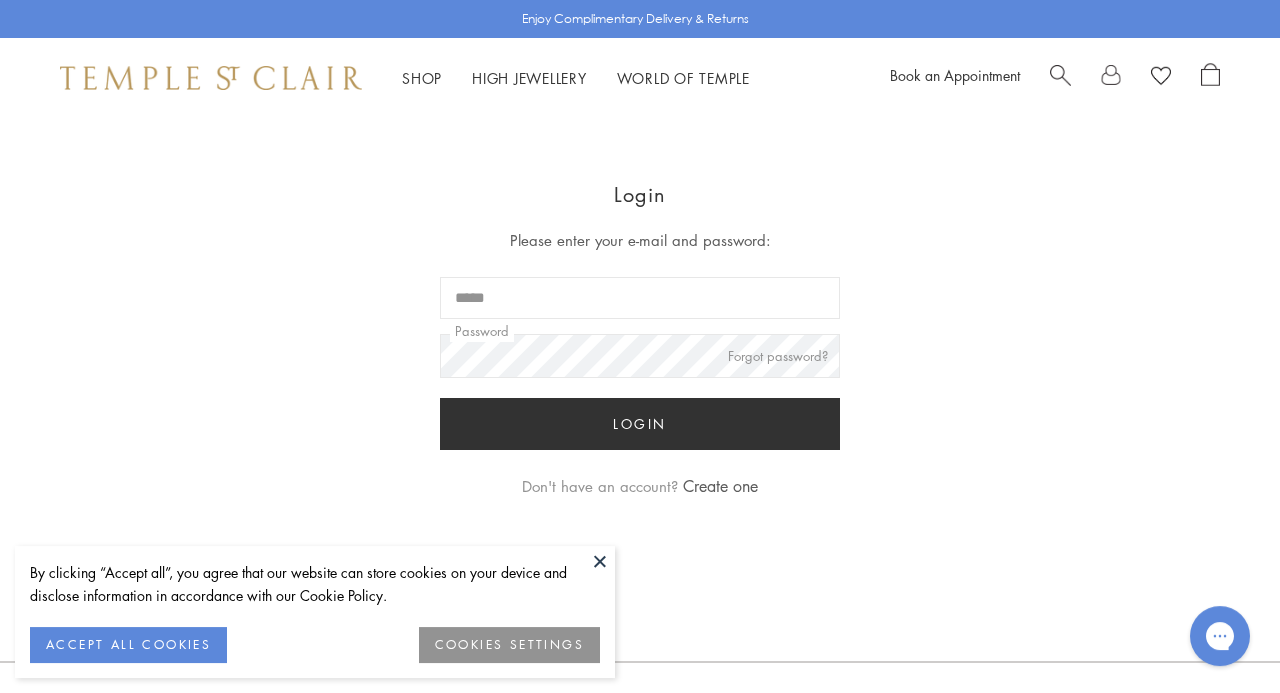 click at bounding box center (640, 298) 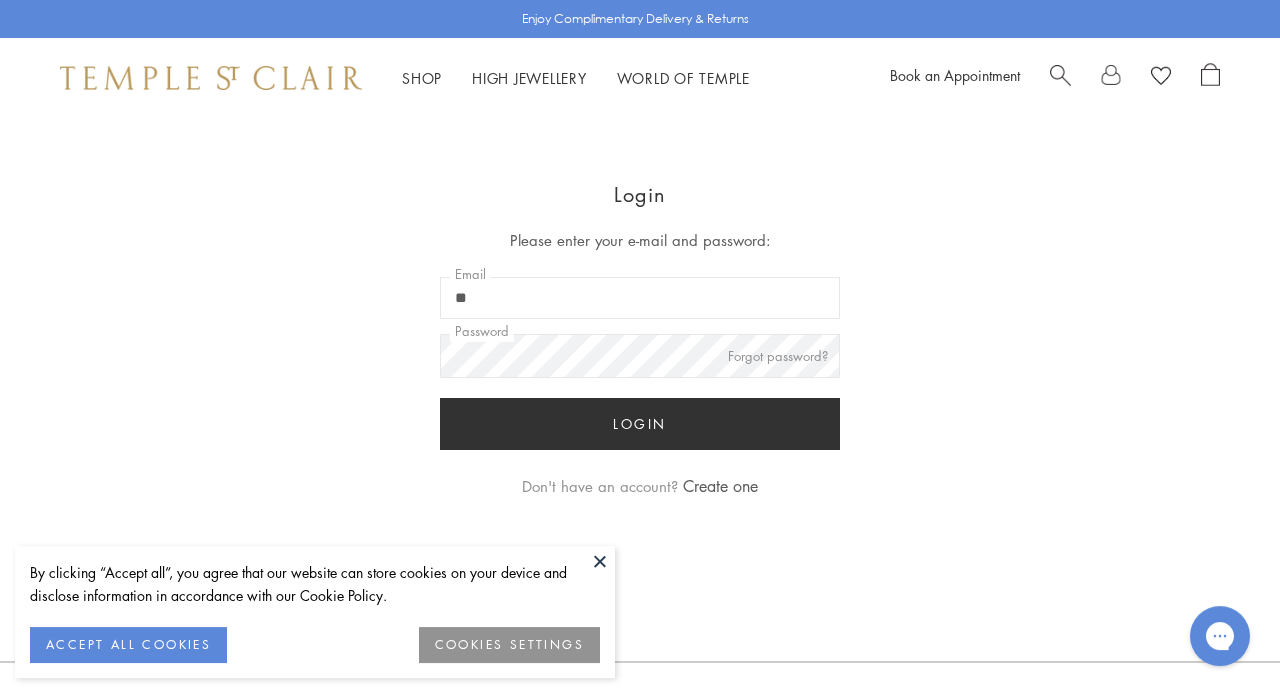 type on "*" 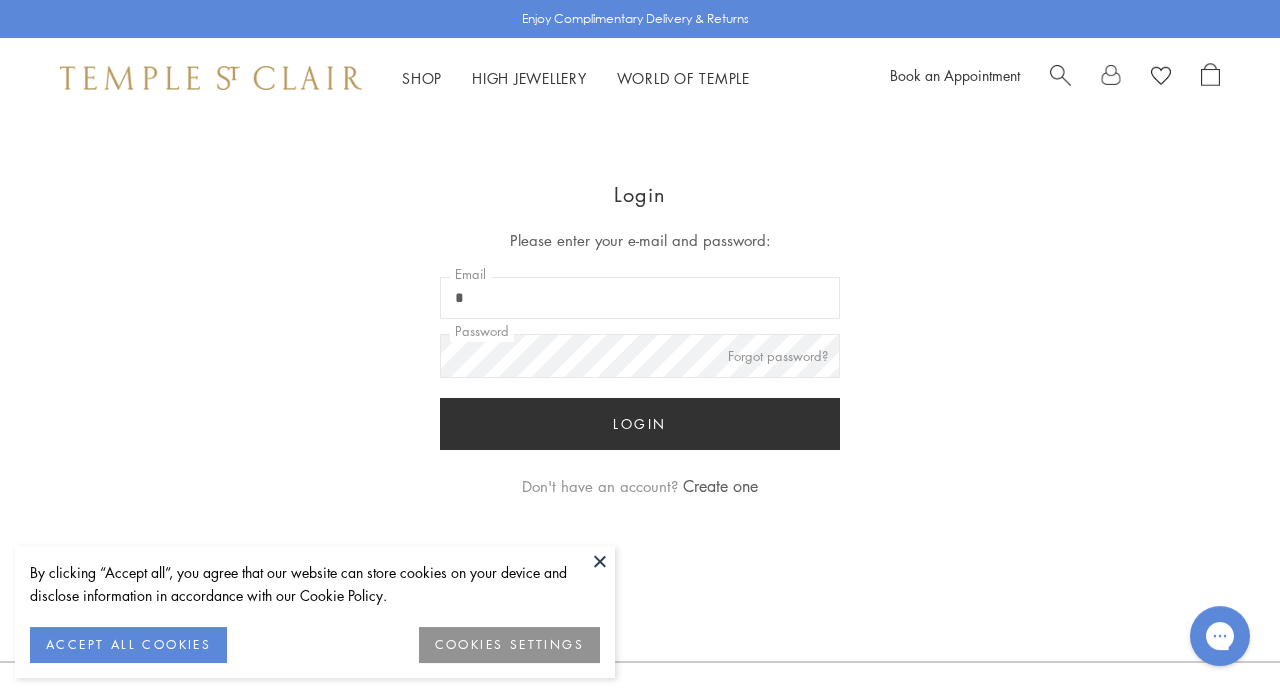 type 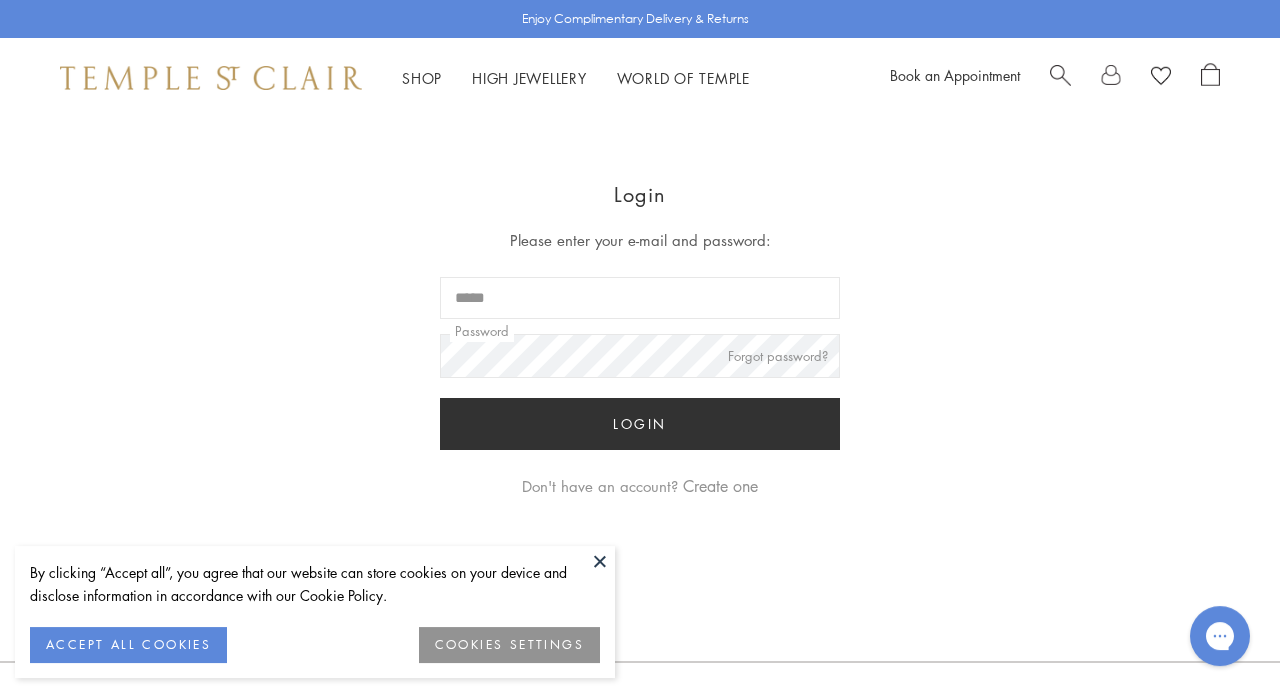 click on "Create one" at bounding box center (720, 486) 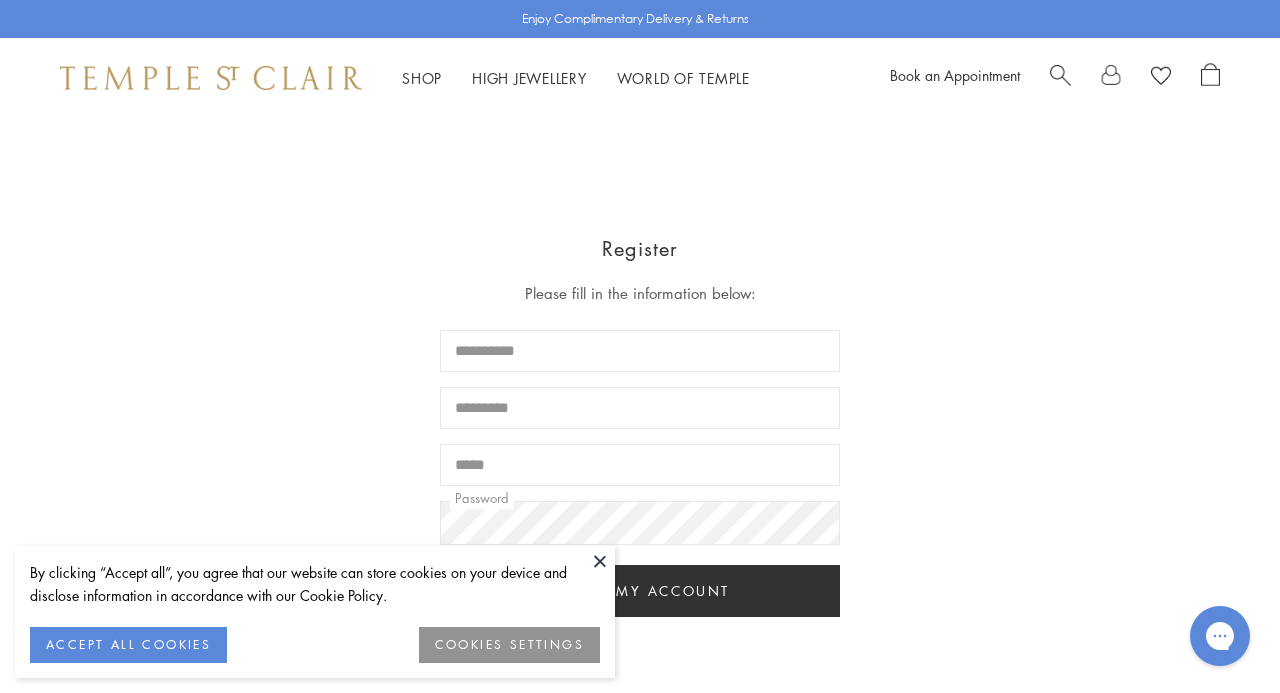 scroll, scrollTop: 0, scrollLeft: 0, axis: both 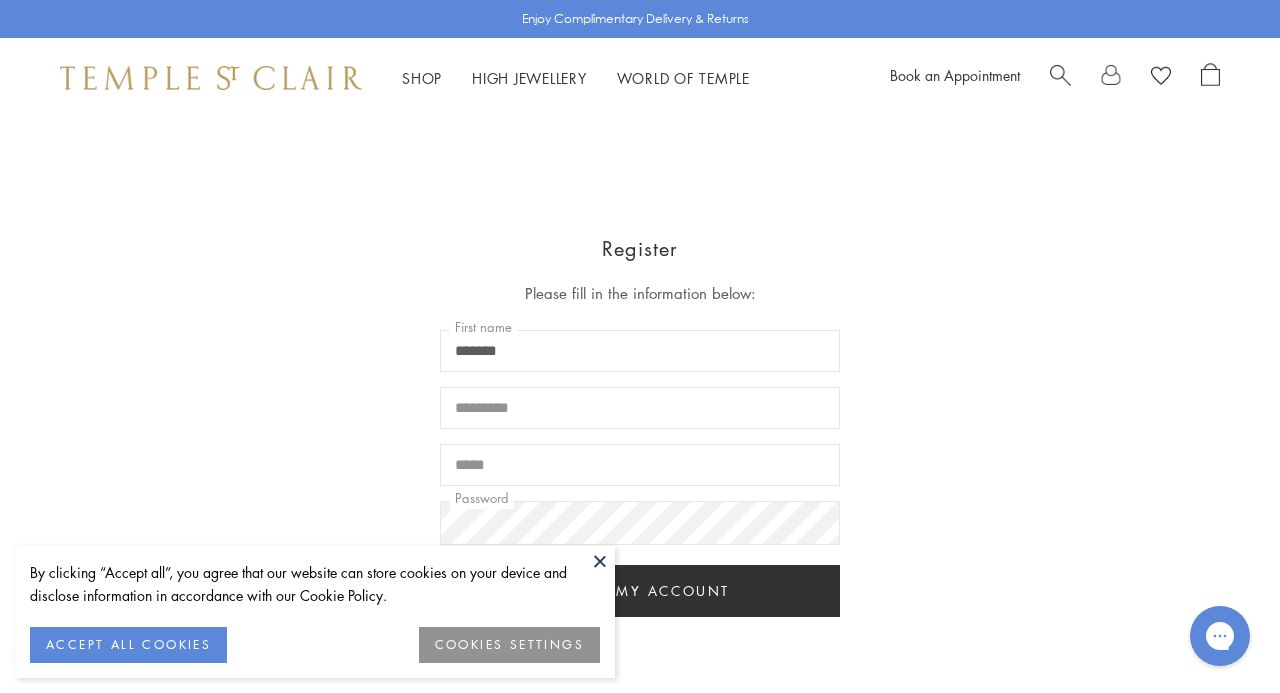 type on "*******" 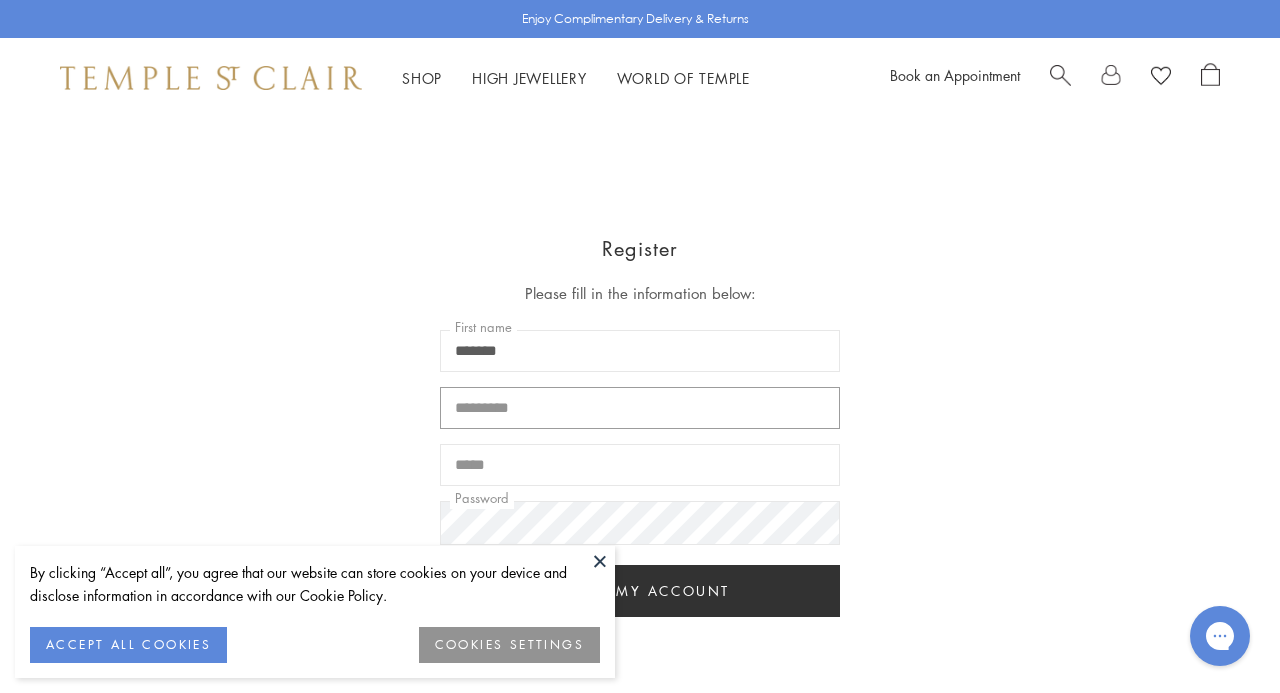 click at bounding box center [640, 408] 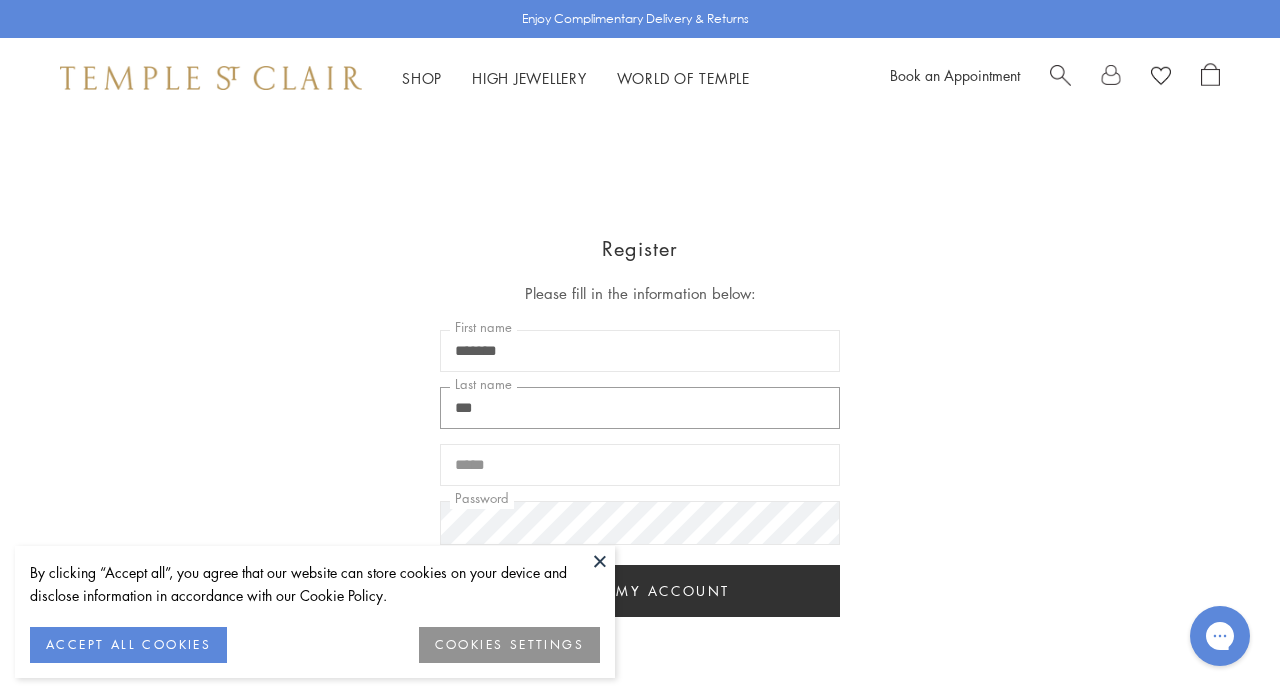 type on "***" 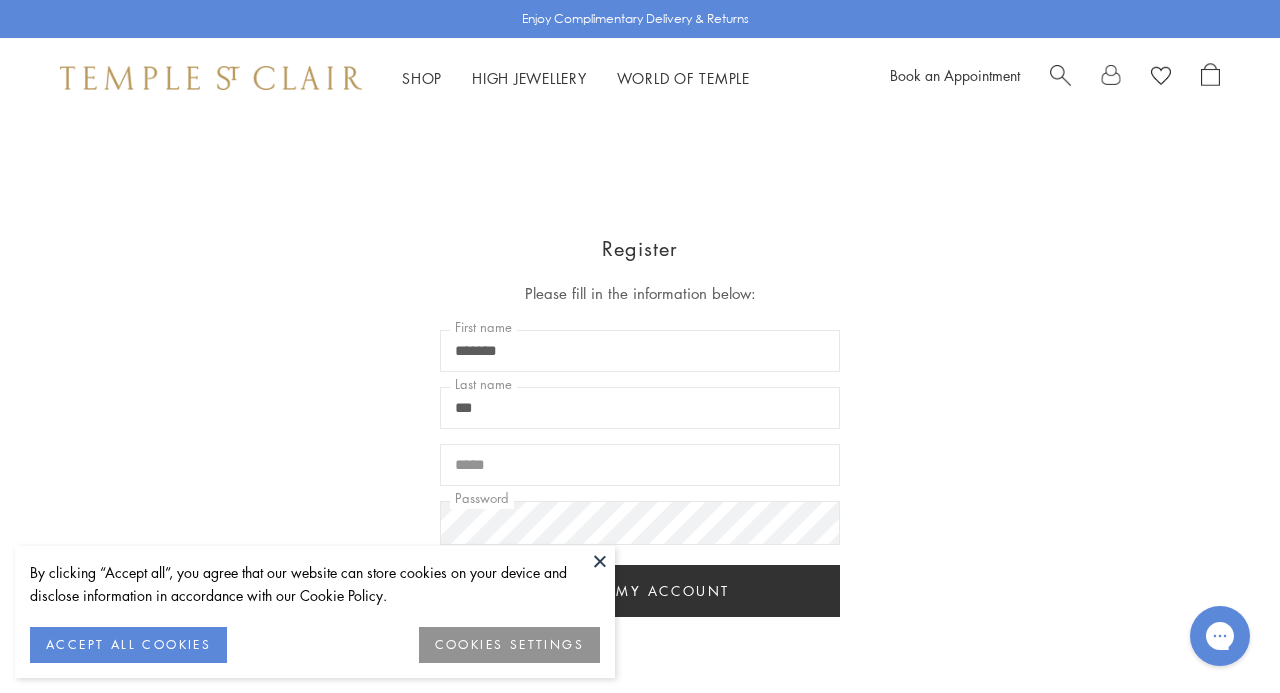 click on "Register
Please fill in the information below:
*******
First name
***
Last name
Email
Password
Create my account" at bounding box center (640, 424) 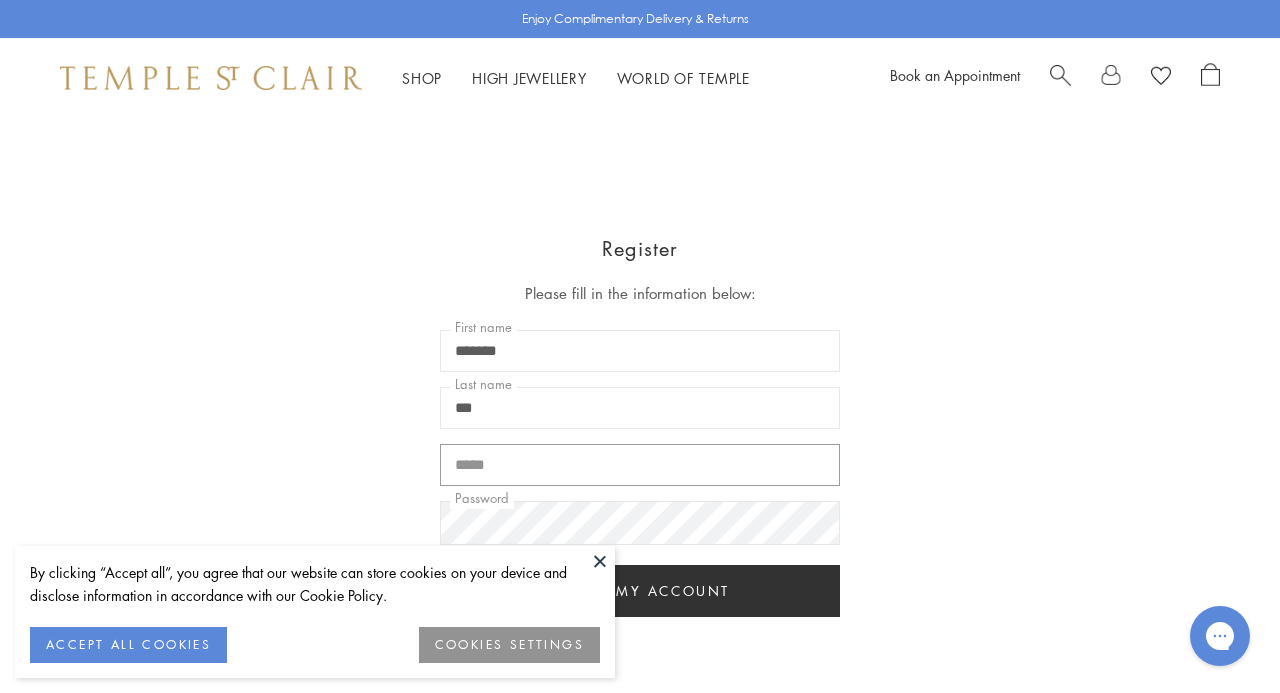 click at bounding box center [640, 465] 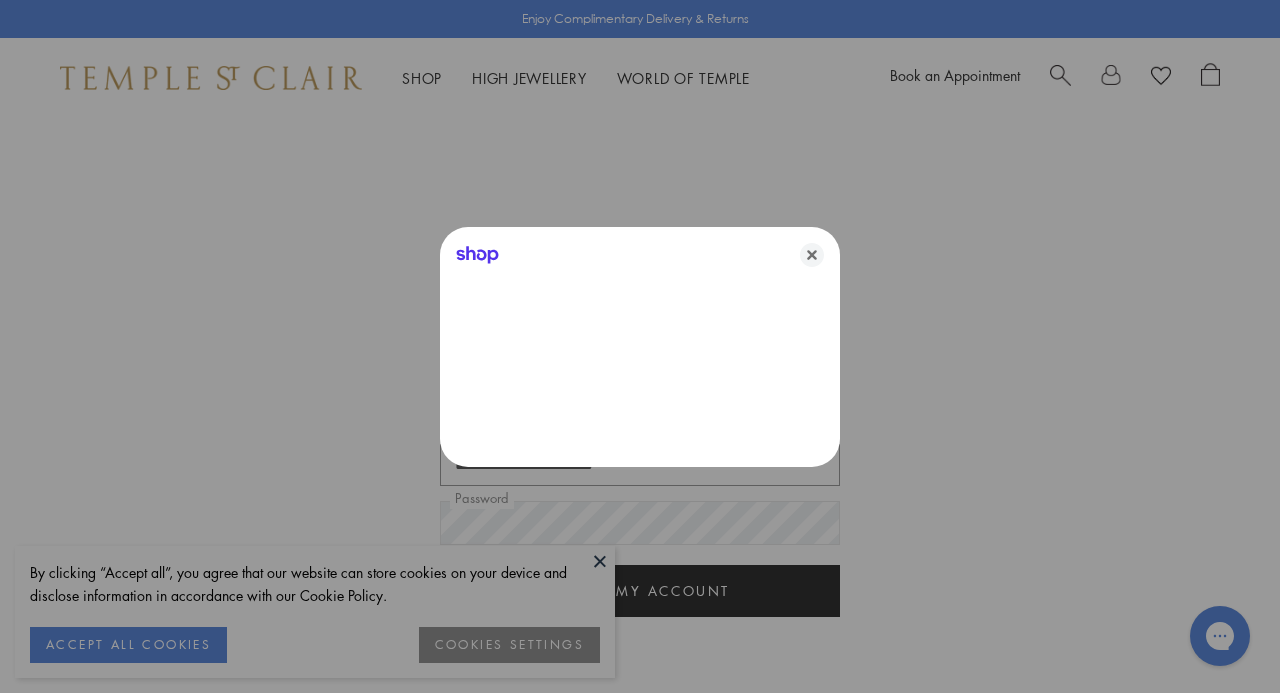 type on "**********" 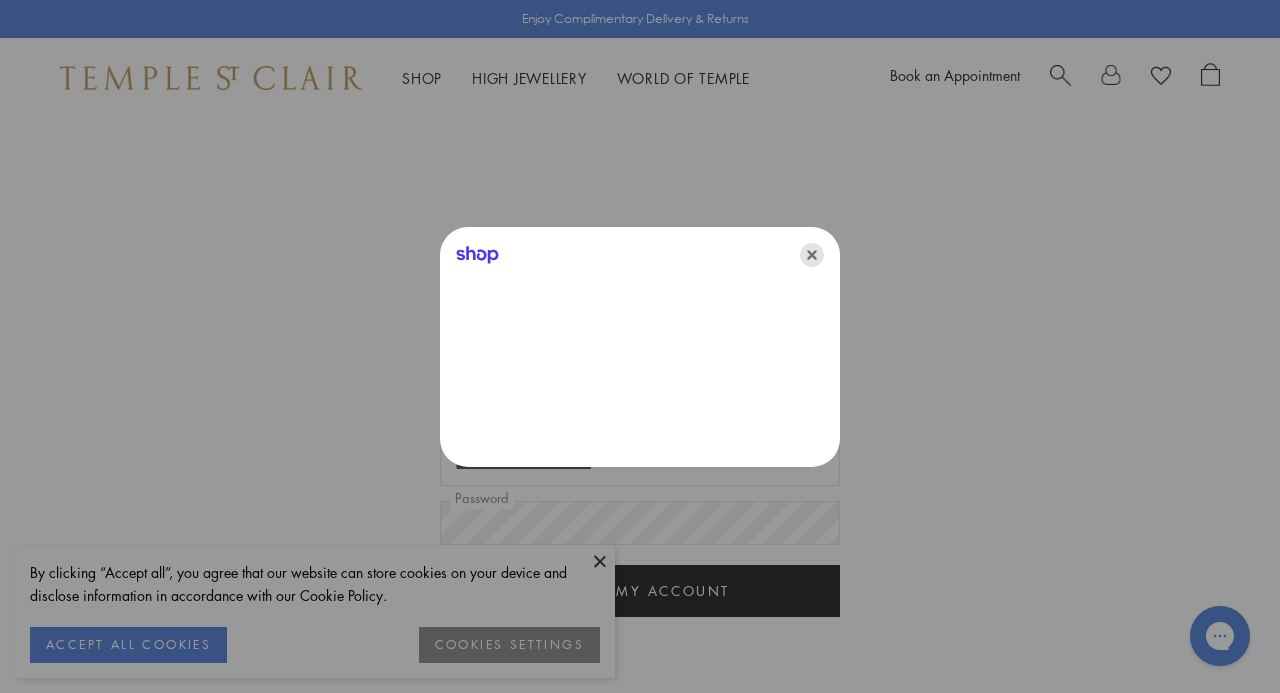 click 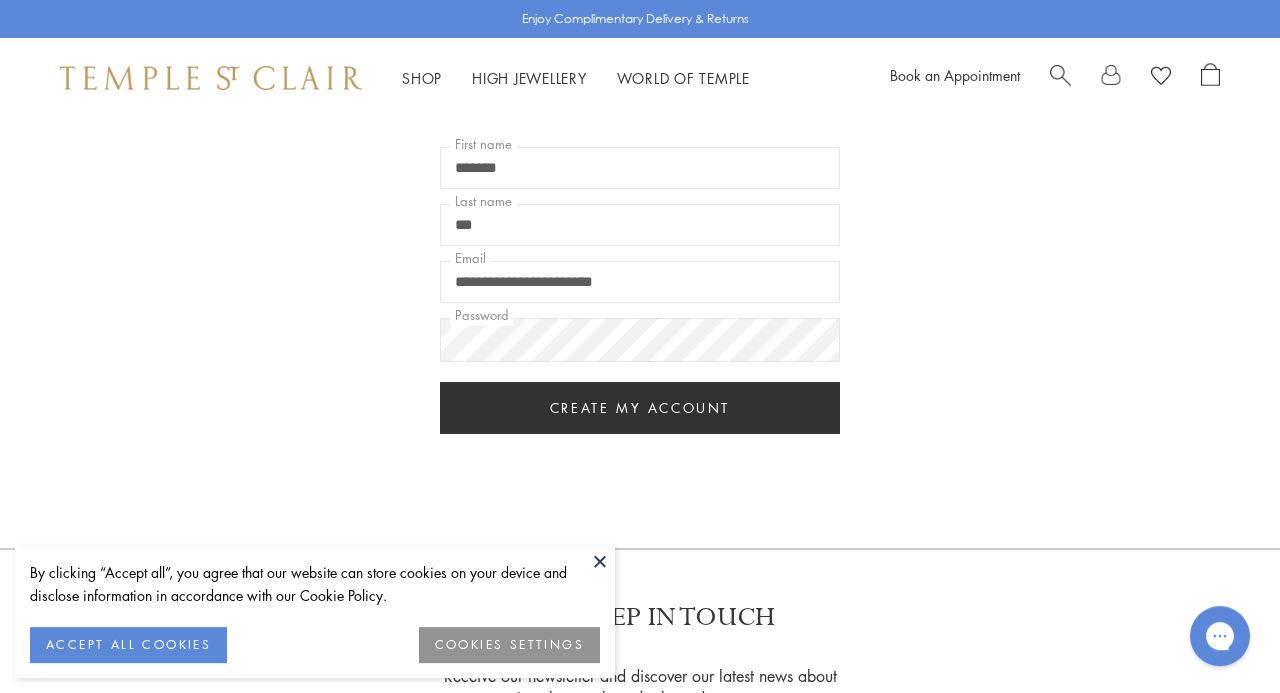 scroll, scrollTop: 196, scrollLeft: 0, axis: vertical 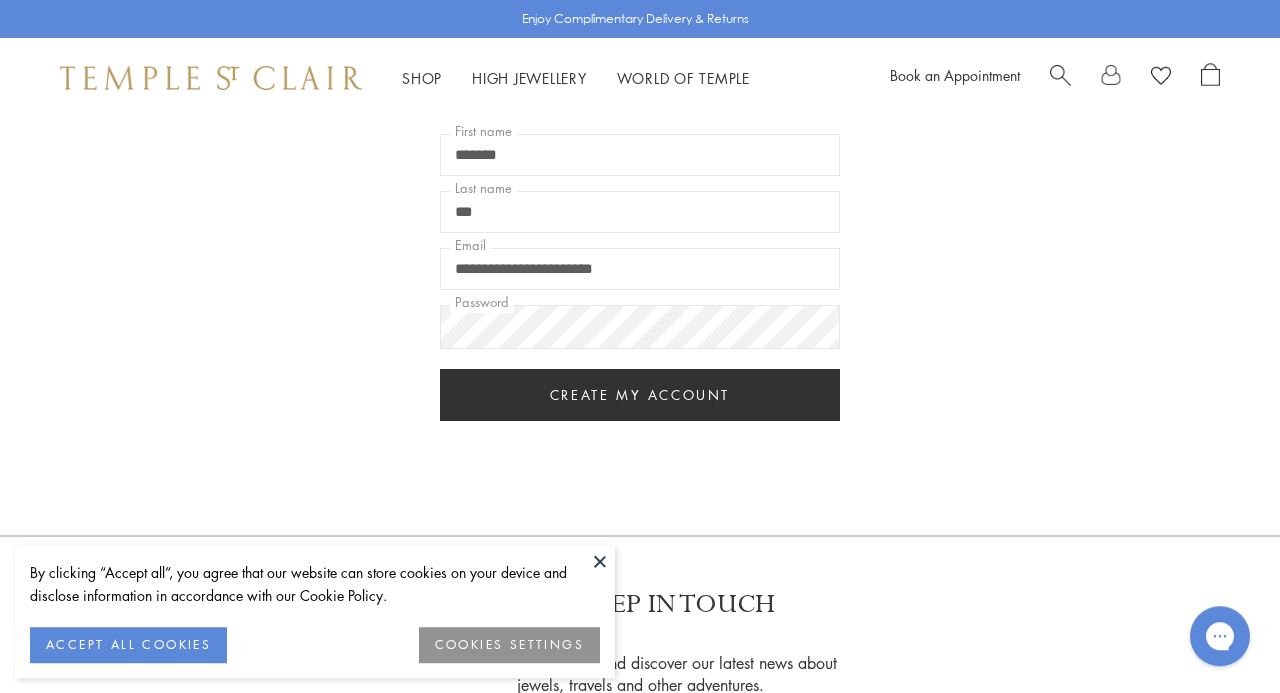 click on "Create my account" at bounding box center [640, 395] 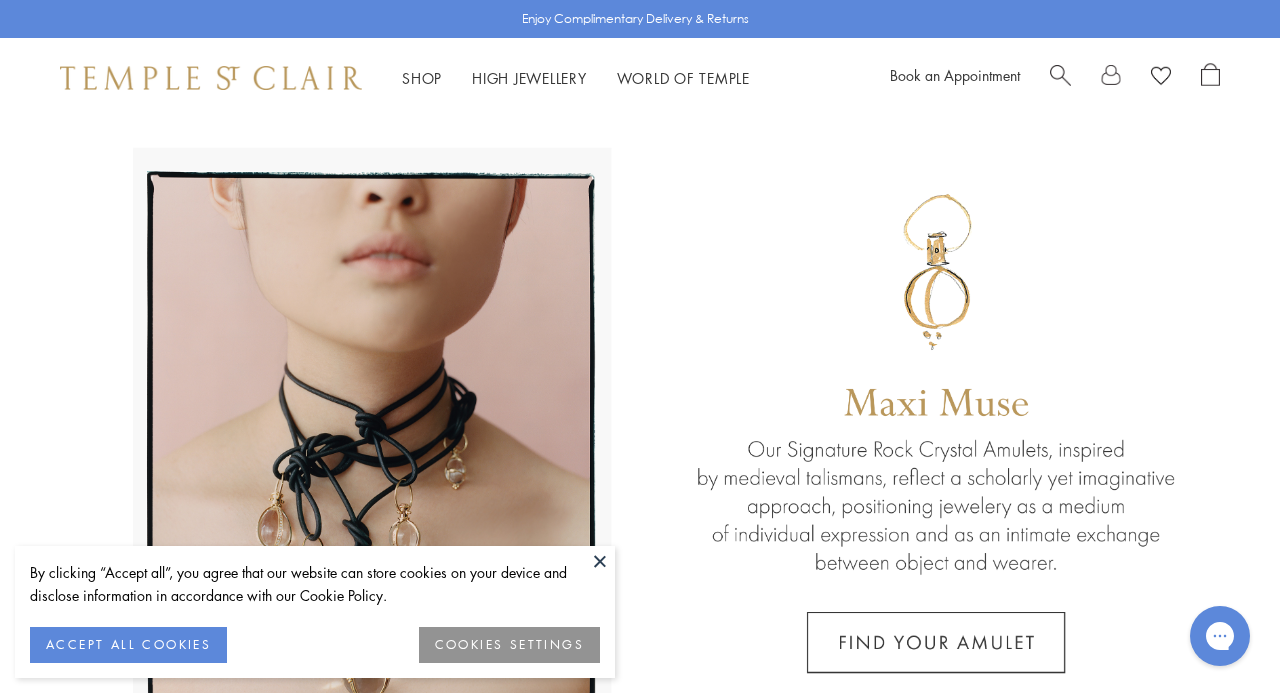 scroll, scrollTop: 0, scrollLeft: 0, axis: both 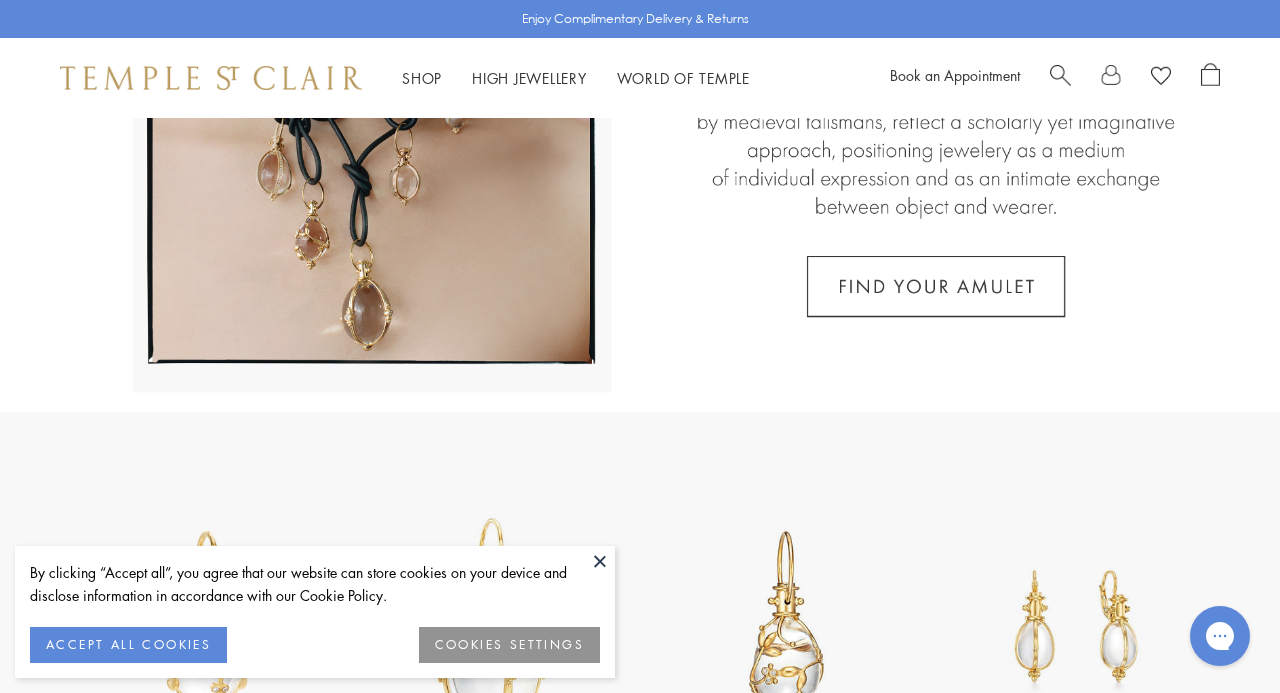 click at bounding box center (600, 561) 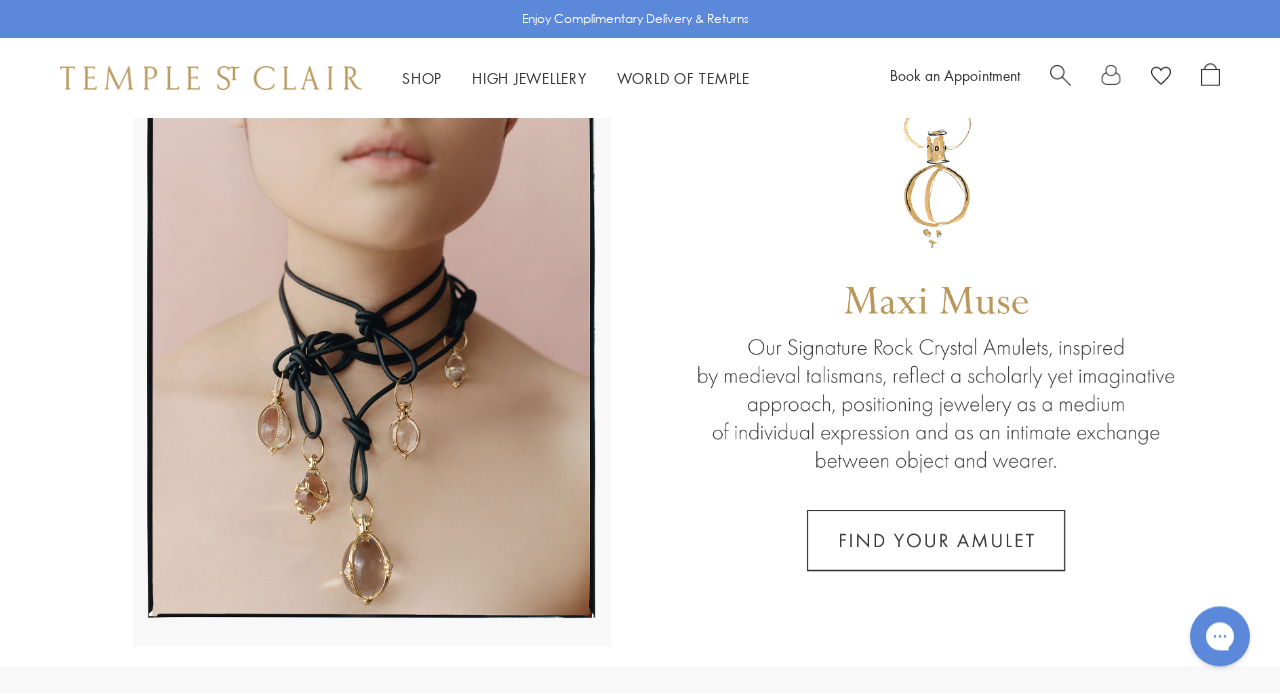 scroll, scrollTop: 0, scrollLeft: 0, axis: both 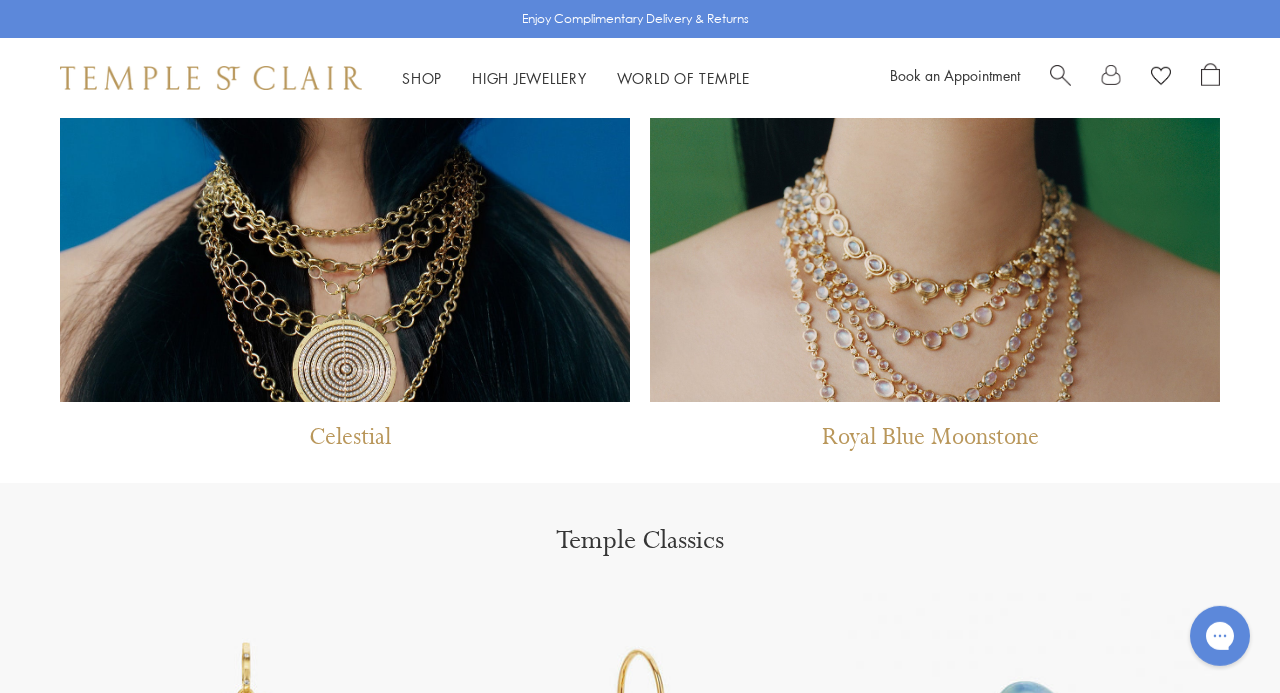 click at bounding box center (935, 43) 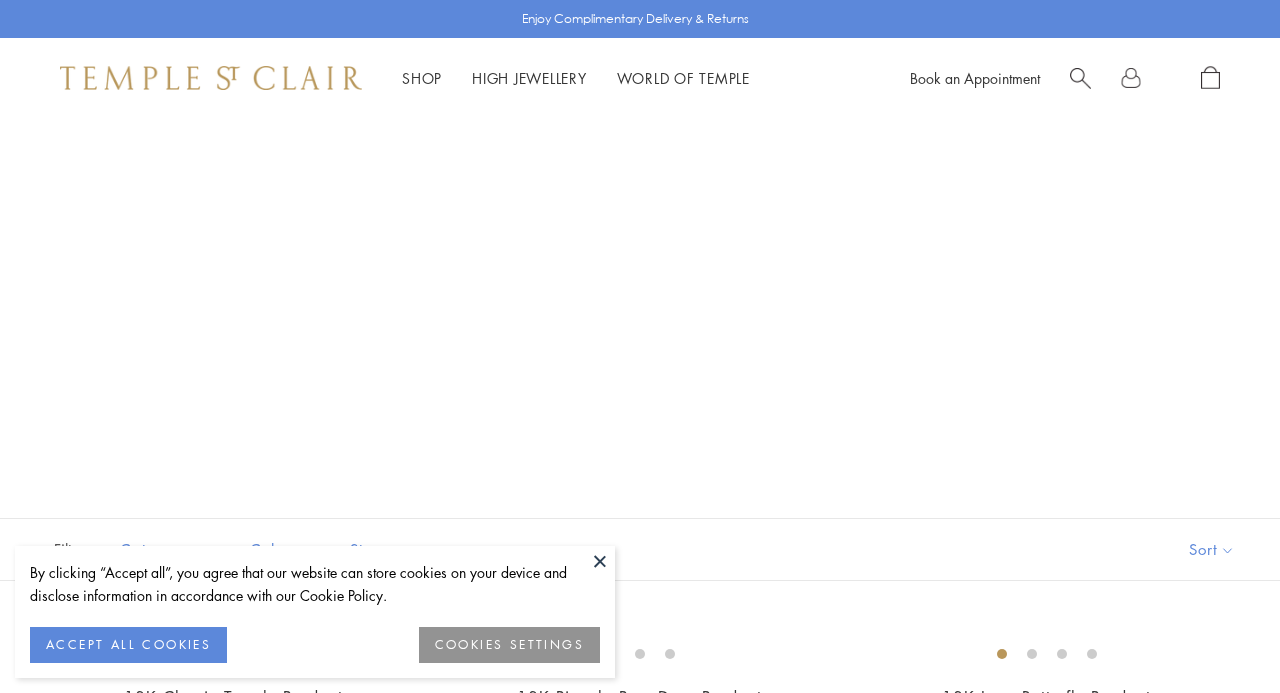 scroll, scrollTop: 0, scrollLeft: 0, axis: both 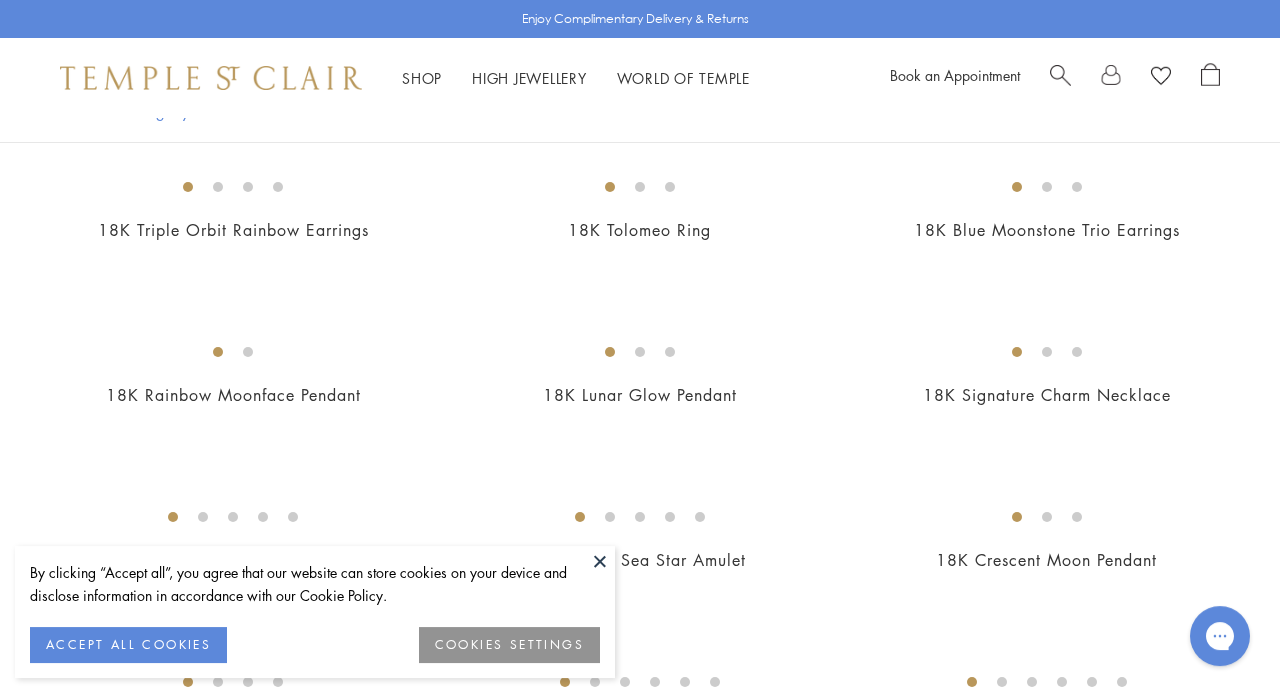 click at bounding box center [600, 561] 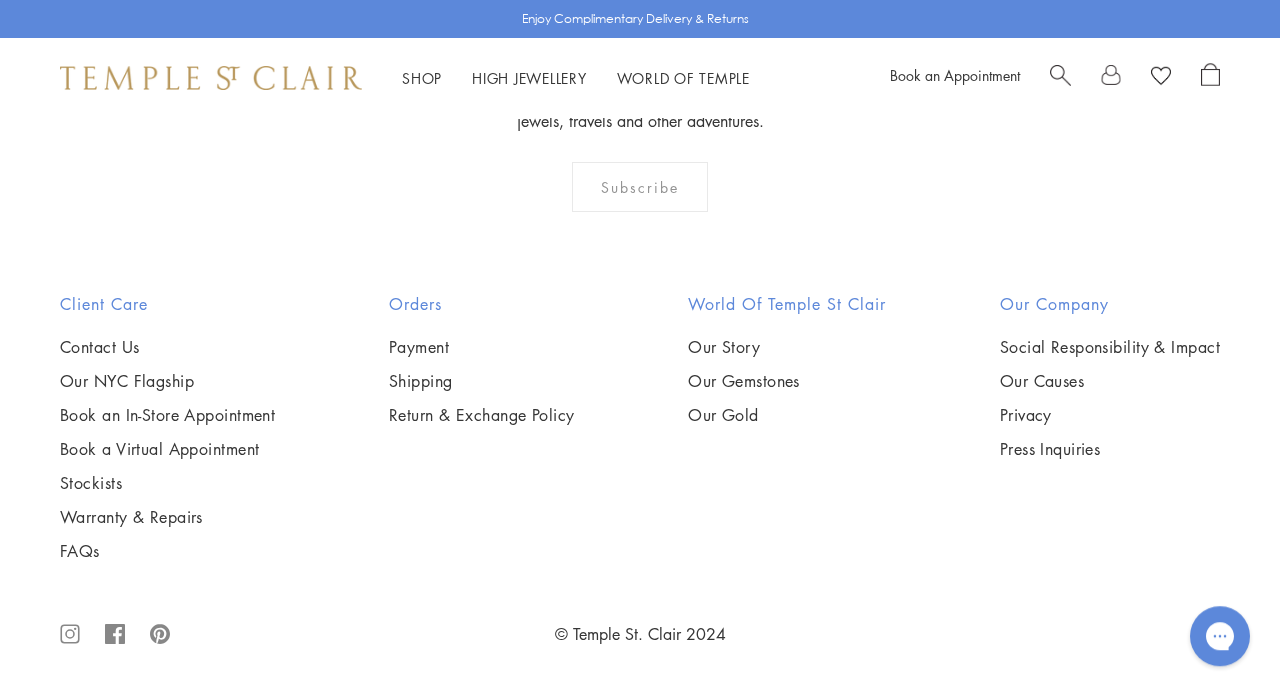 scroll, scrollTop: 5436, scrollLeft: 0, axis: vertical 